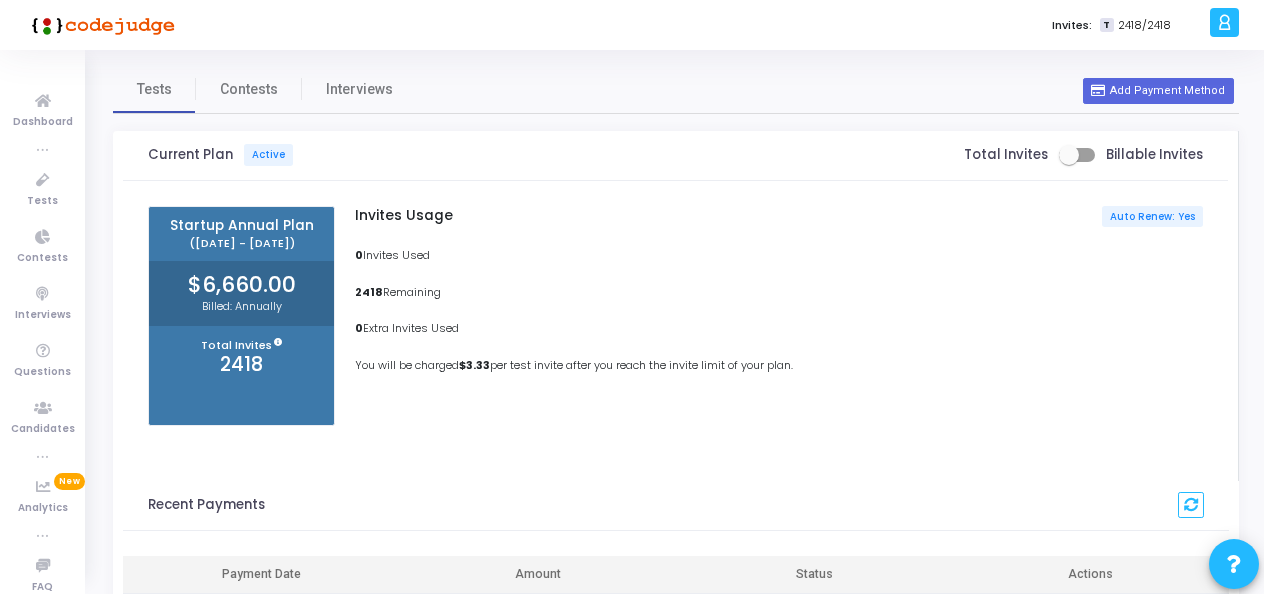 scroll, scrollTop: 0, scrollLeft: 0, axis: both 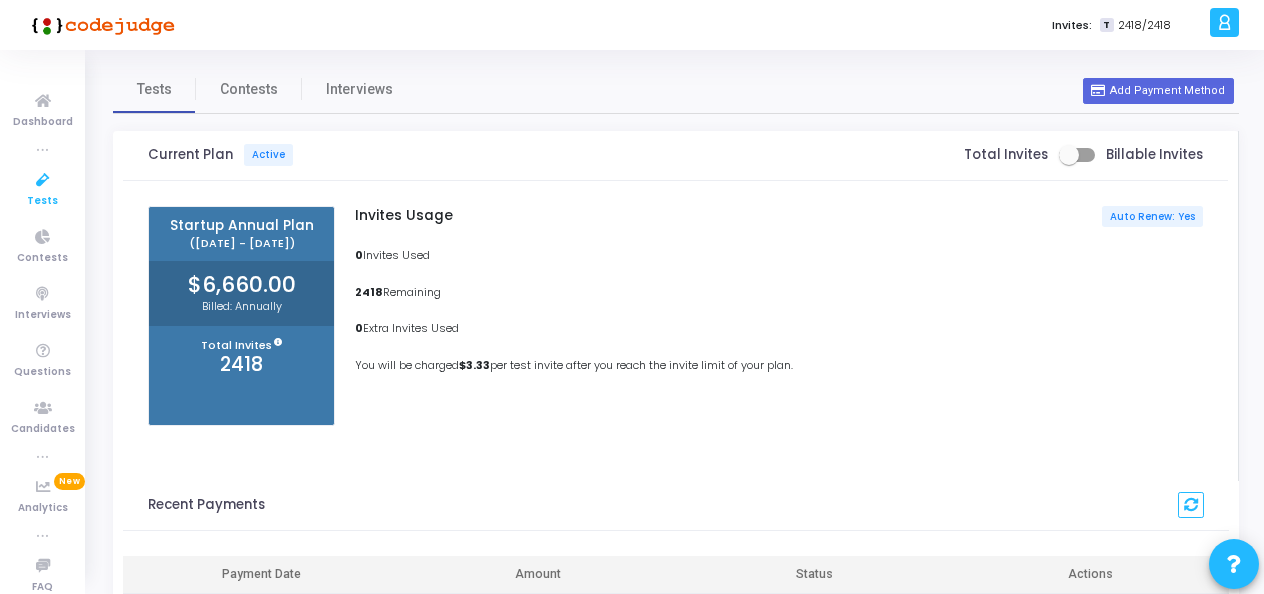 click at bounding box center (43, 180) 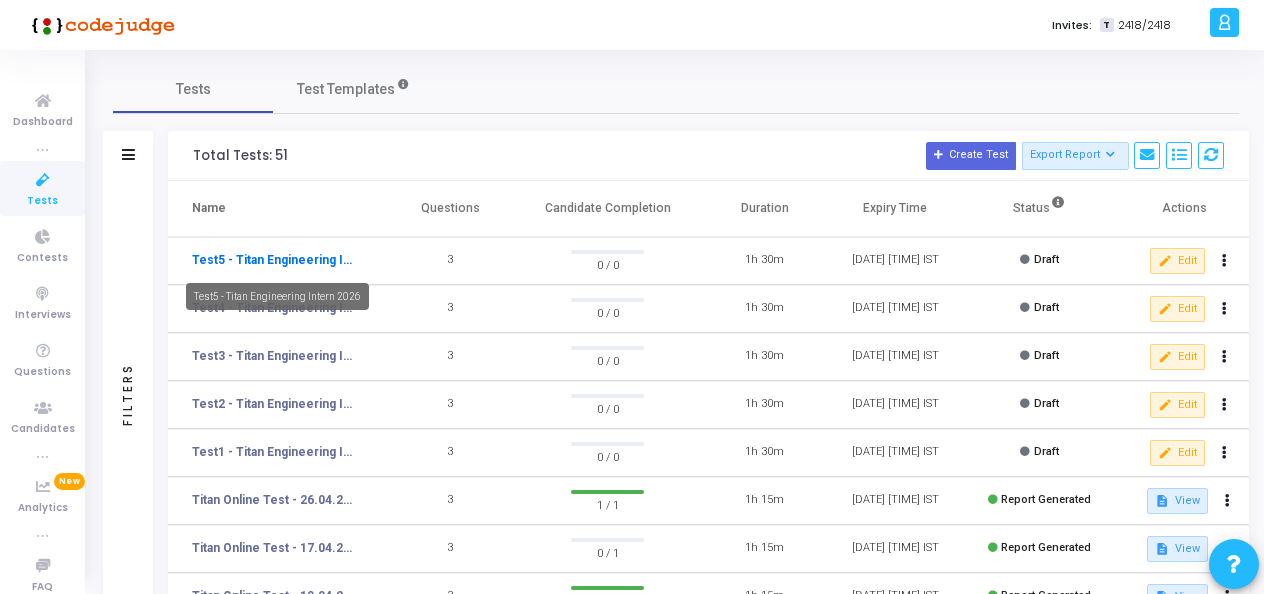 click on "Test5 - Titan Engineering Intern 2026" at bounding box center (274, 260) 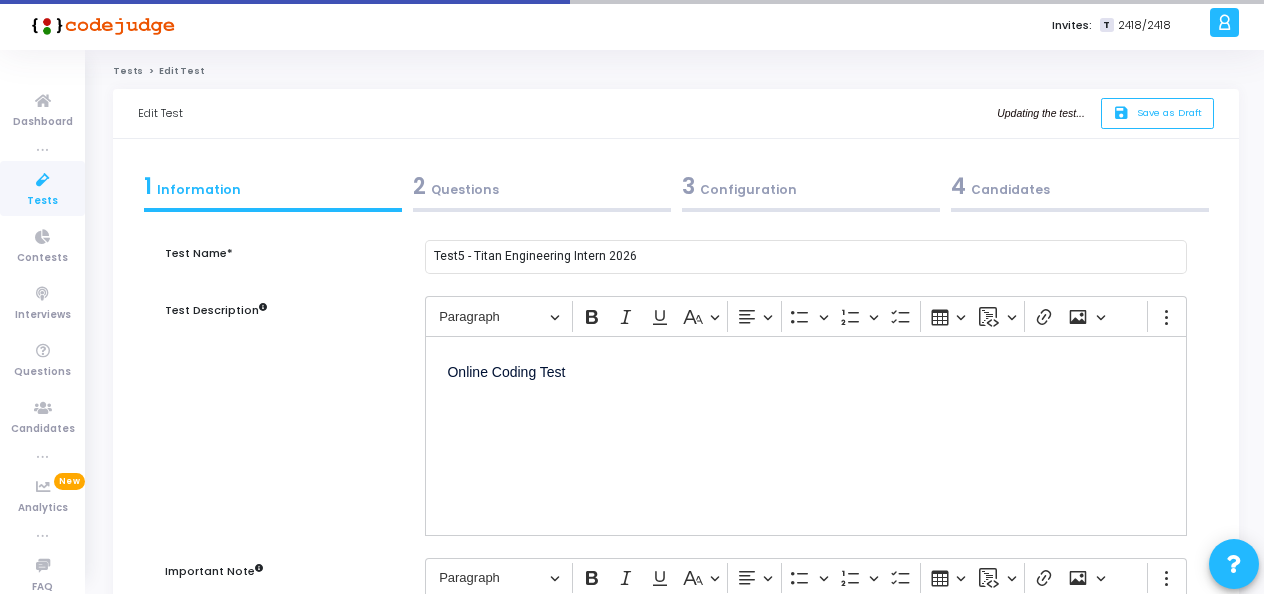 click on "2  Questions" at bounding box center [542, 186] 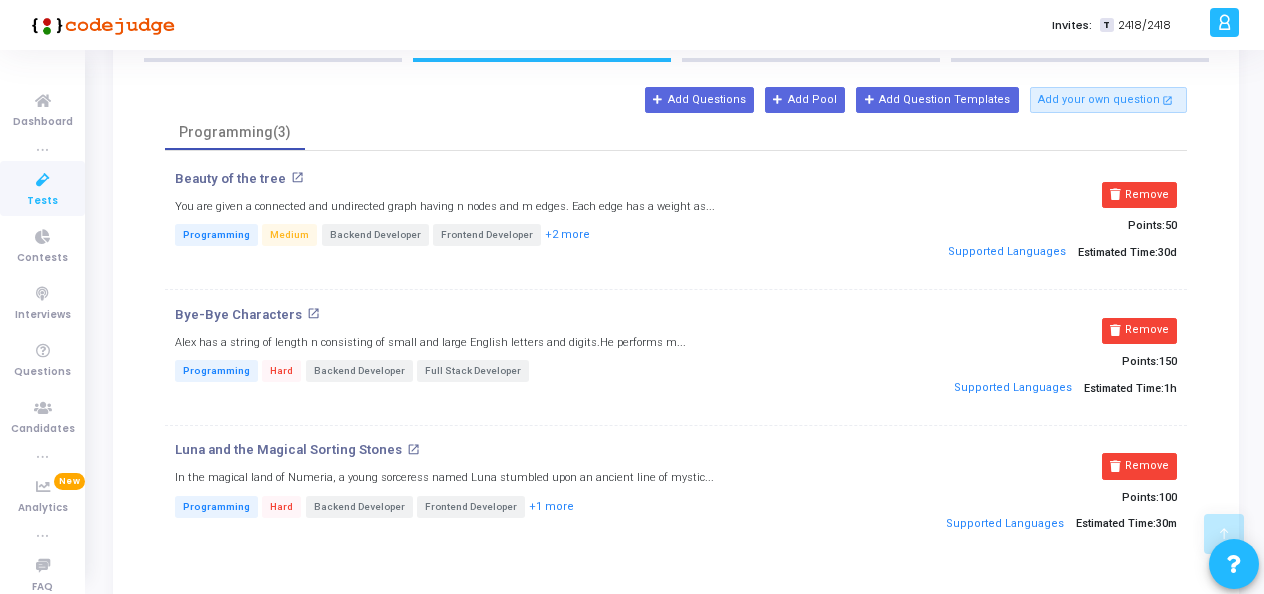 scroll, scrollTop: 0, scrollLeft: 0, axis: both 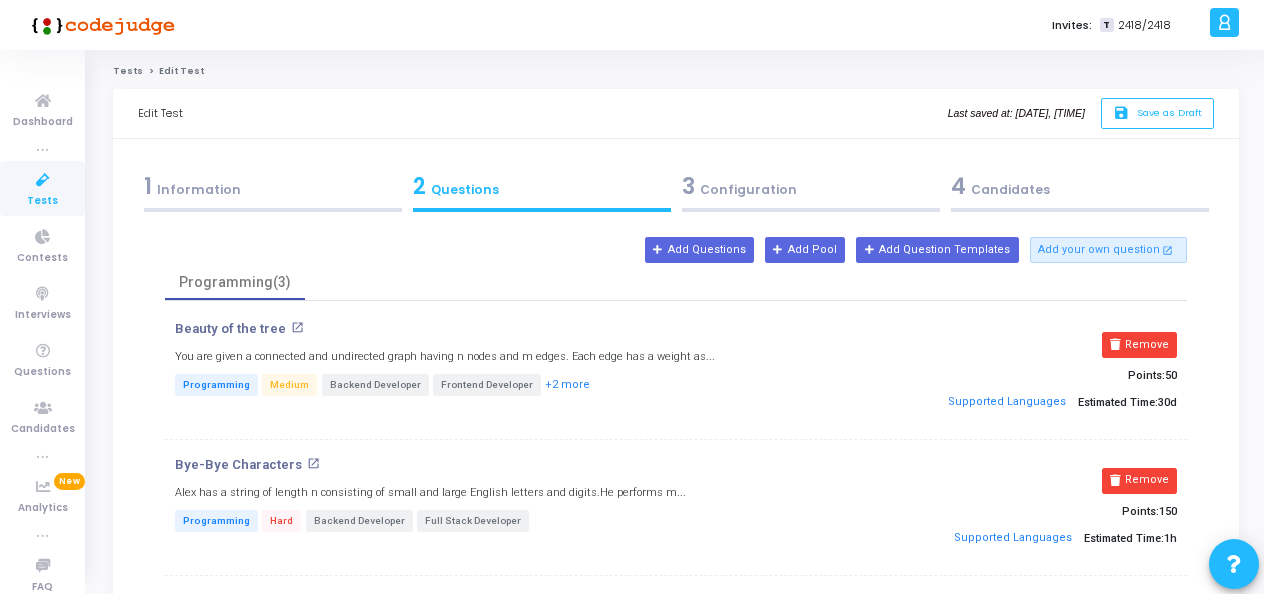 click on "3  Configuration" at bounding box center [811, 186] 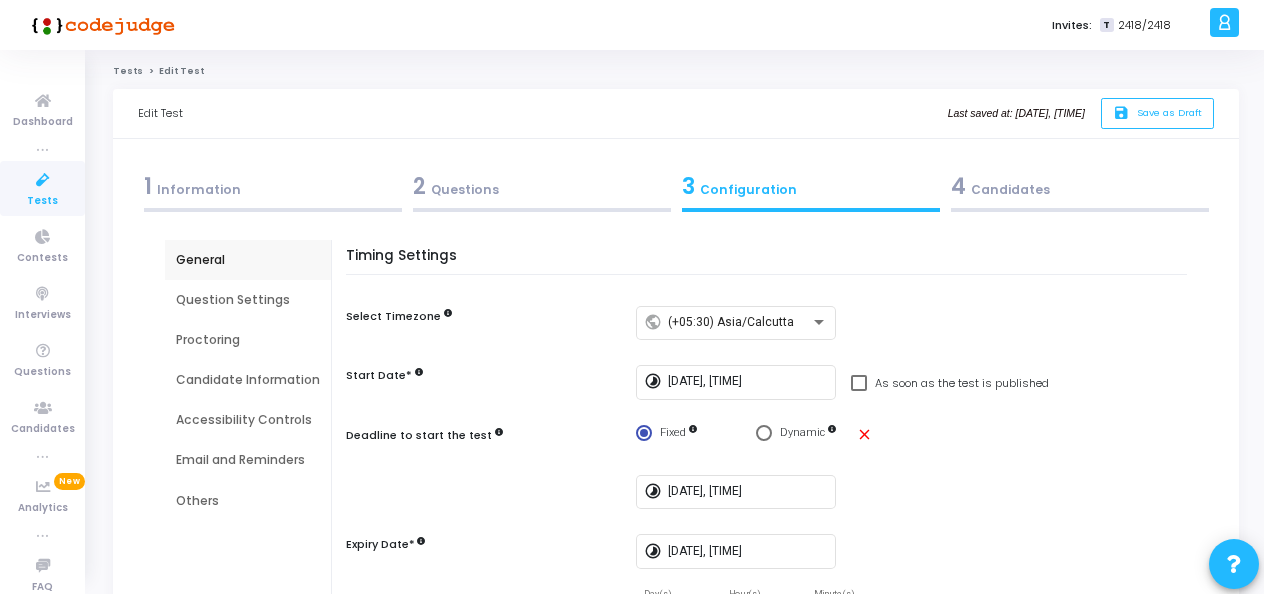 click on "2  Questions" at bounding box center (542, 186) 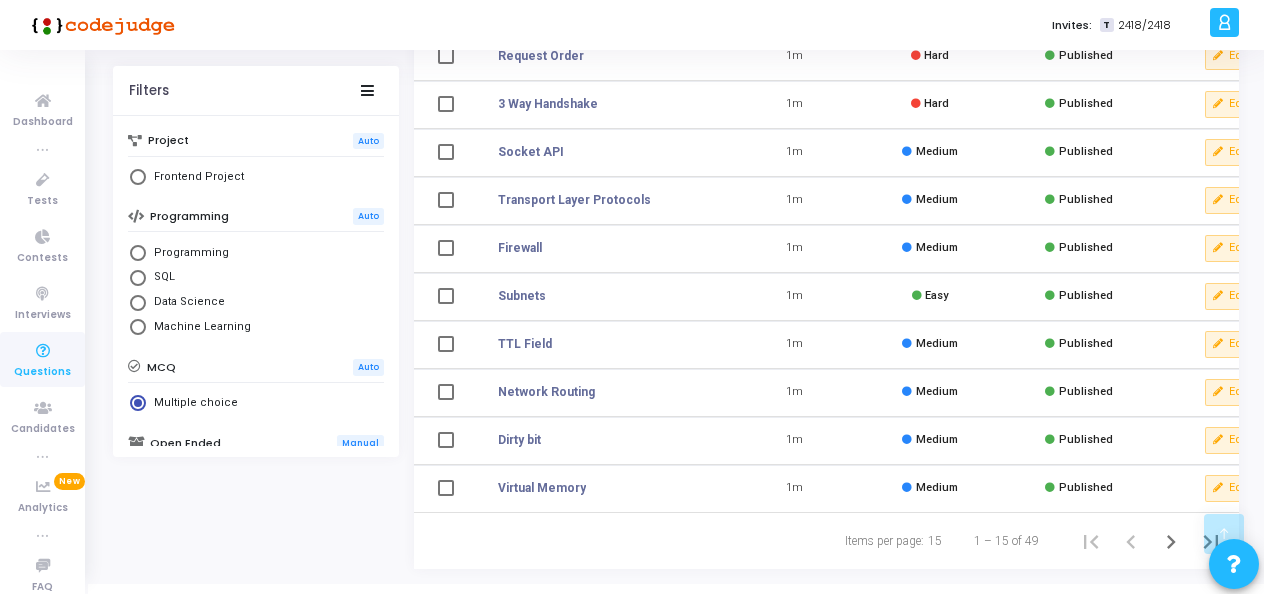 scroll, scrollTop: 472, scrollLeft: 0, axis: vertical 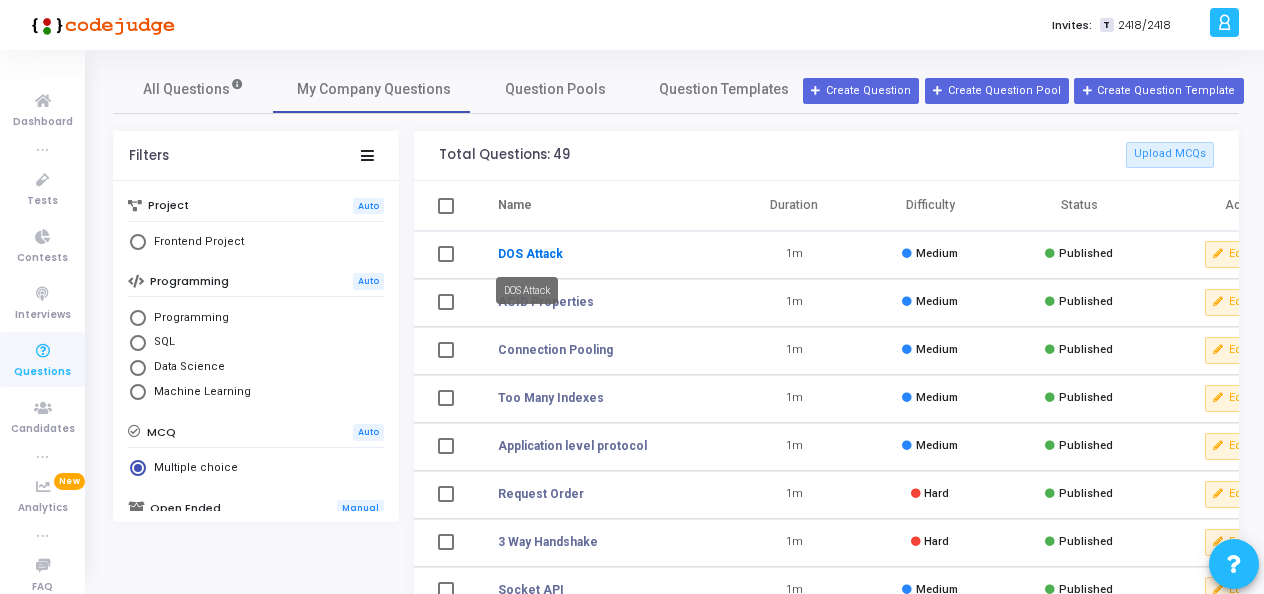 click on "DOS Attack" at bounding box center [530, 254] 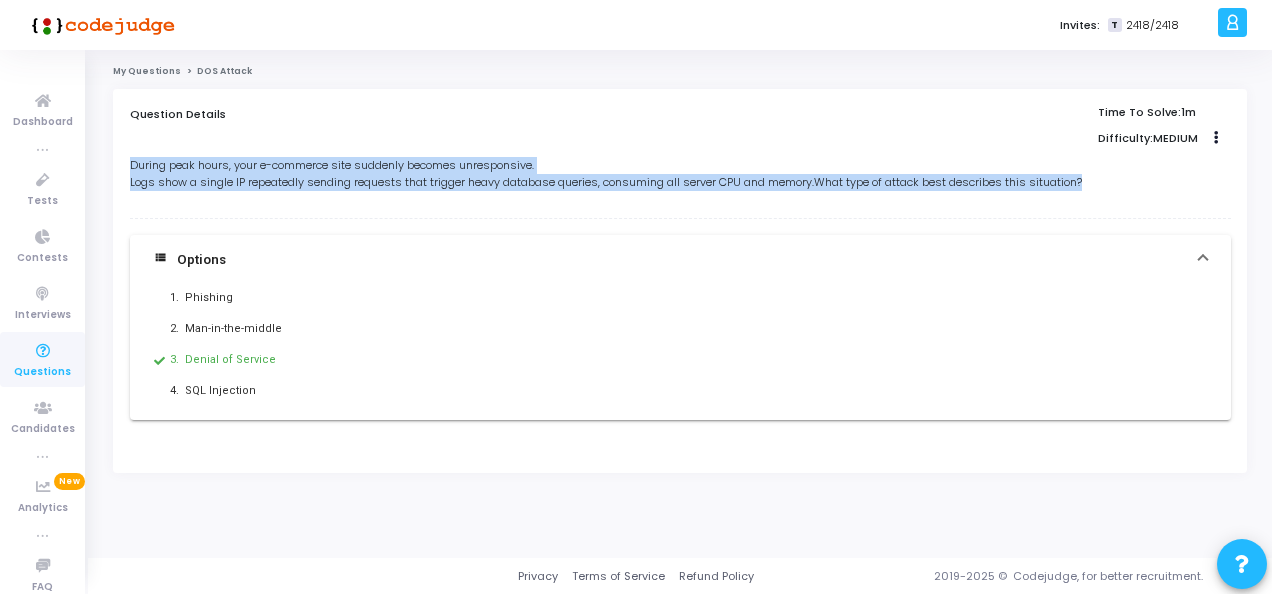 drag, startPoint x: 128, startPoint y: 159, endPoint x: 1100, endPoint y: 184, distance: 972.3215 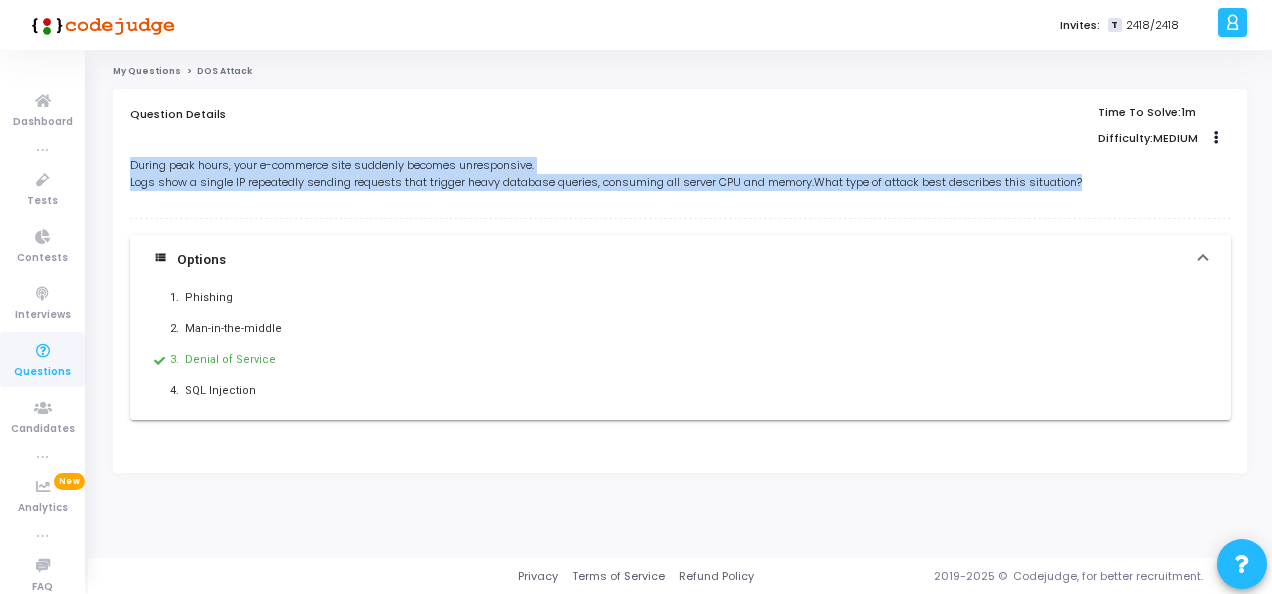 copy on "During peak hours, your e-commerce site suddenly becomes unresponsive. Logs show a single IP repeatedly sending requests that trigger heavy database queries, consuming all server CPU and memory.What type of attack best describes this situation?" 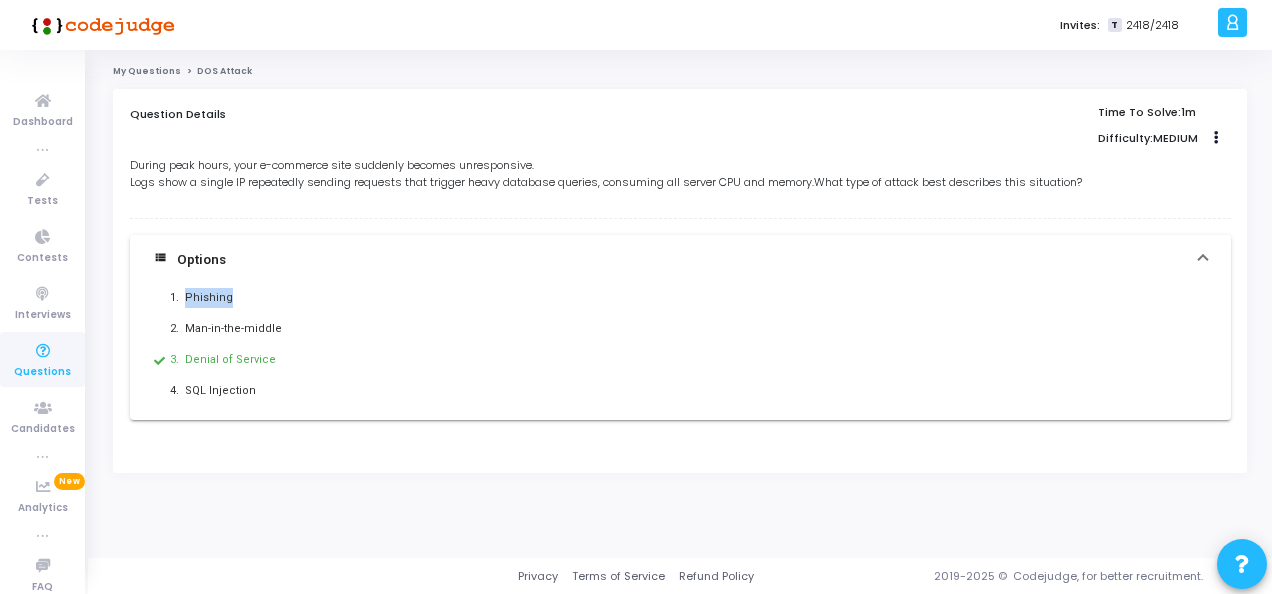 drag, startPoint x: 182, startPoint y: 296, endPoint x: 242, endPoint y: 290, distance: 60.299255 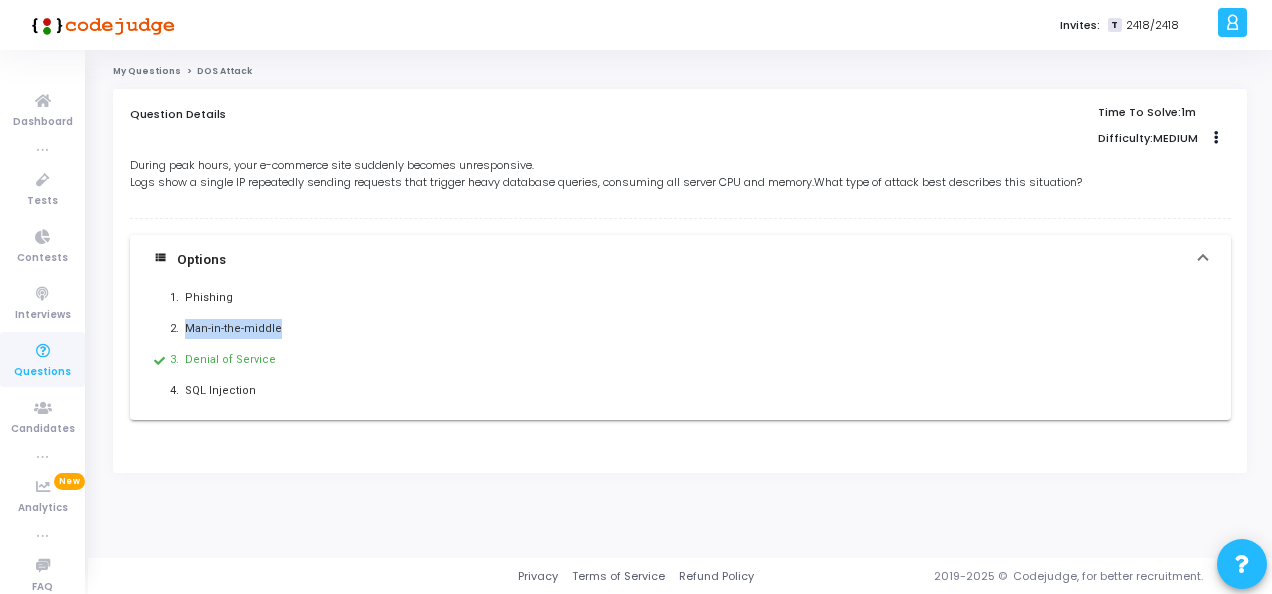 drag, startPoint x: 184, startPoint y: 326, endPoint x: 279, endPoint y: 323, distance: 95.047356 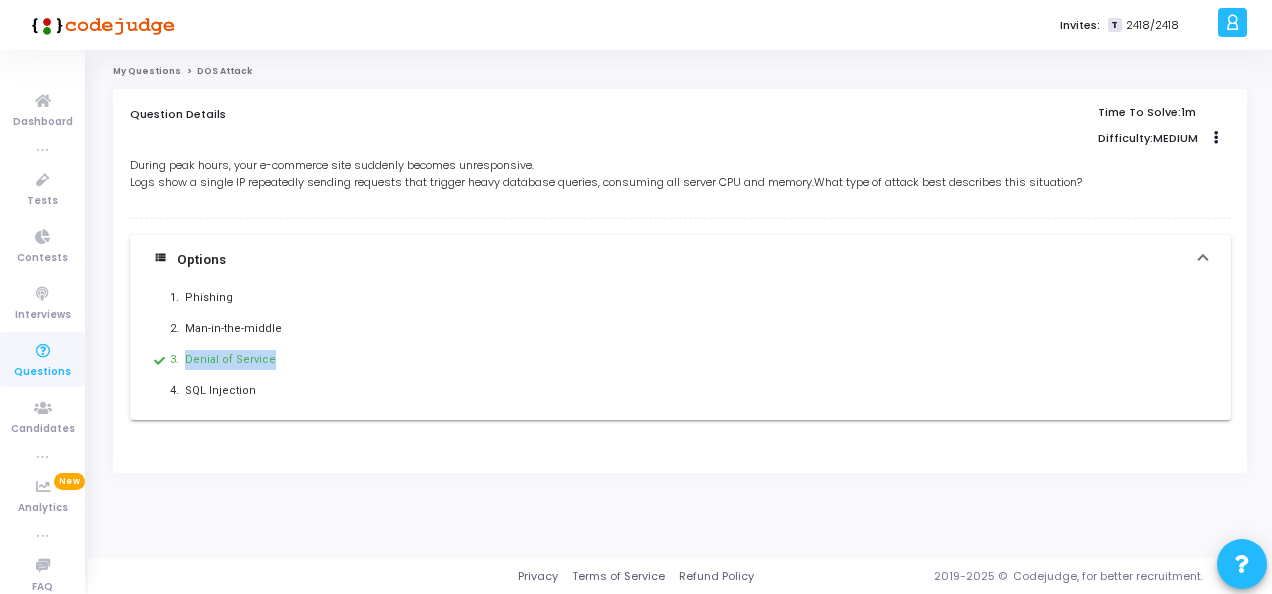 drag, startPoint x: 232, startPoint y: 354, endPoint x: 289, endPoint y: 353, distance: 57.00877 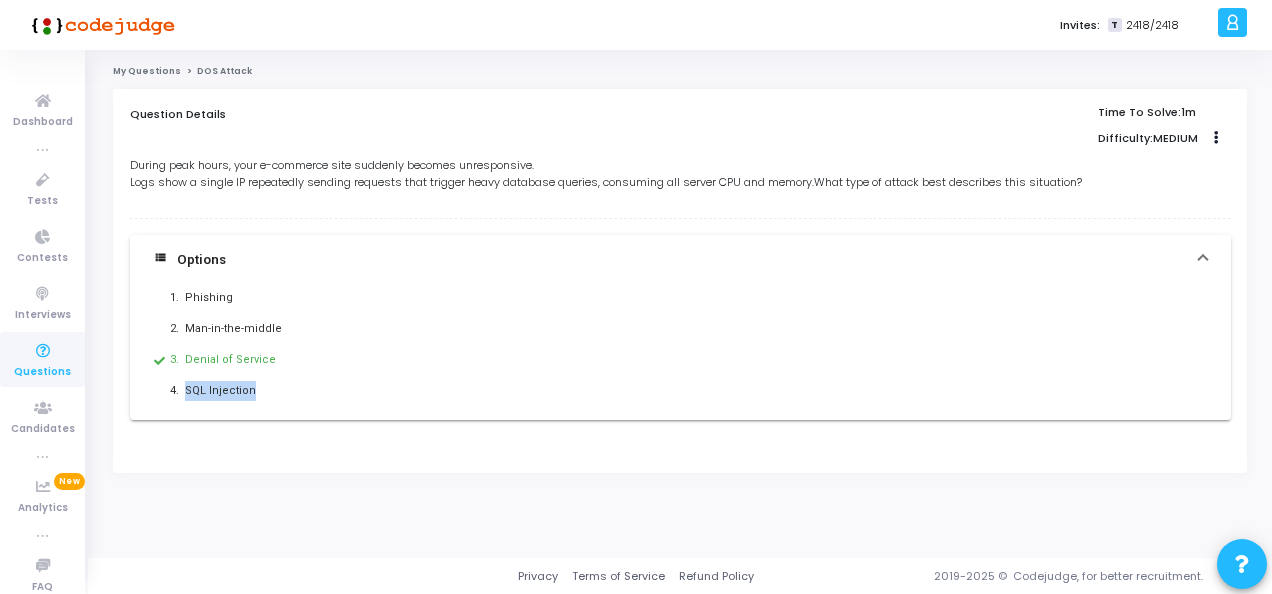 drag, startPoint x: 187, startPoint y: 386, endPoint x: 268, endPoint y: 386, distance: 81 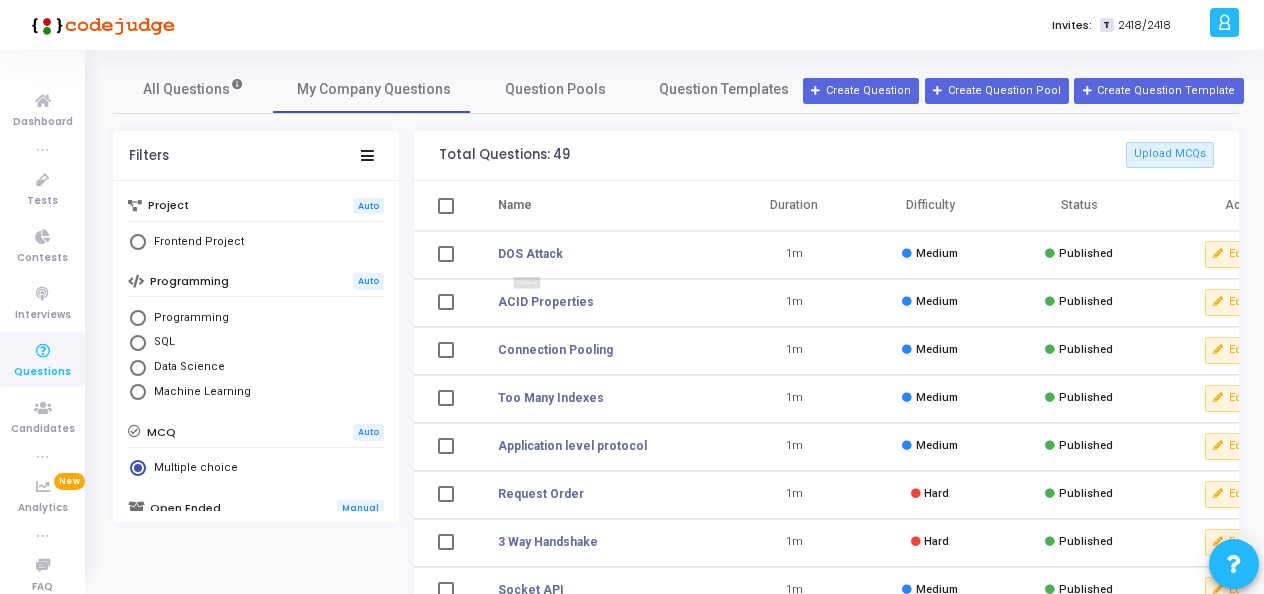 click on "DOS Attack" at bounding box center (527, 290) 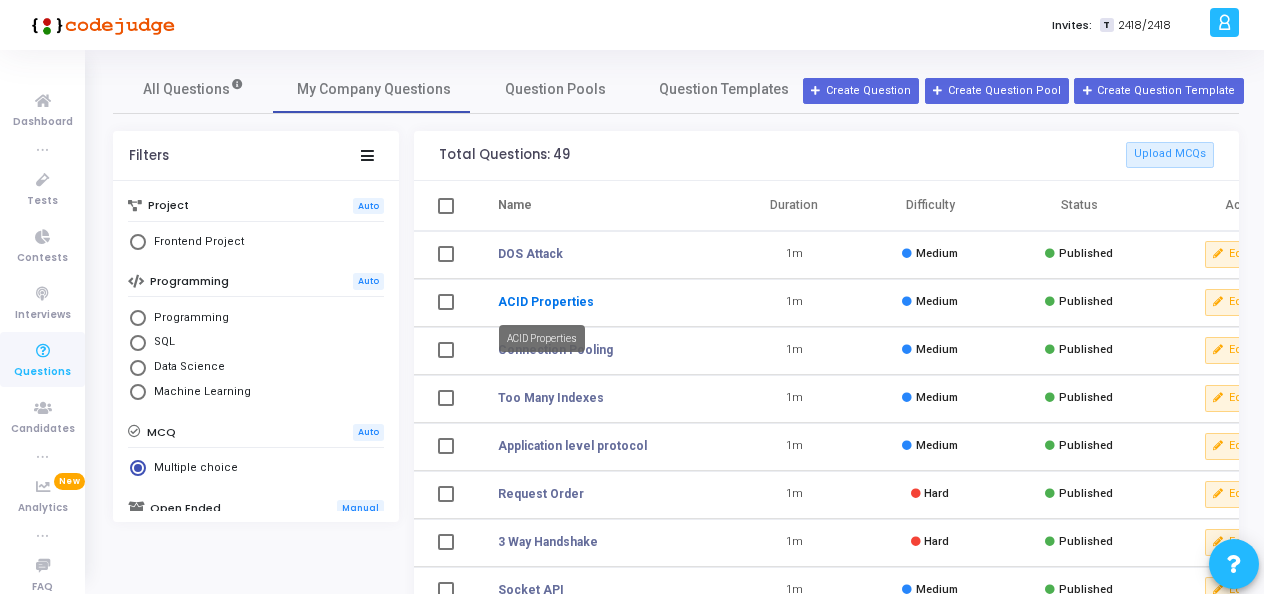 click on "ACID Properties" at bounding box center [546, 302] 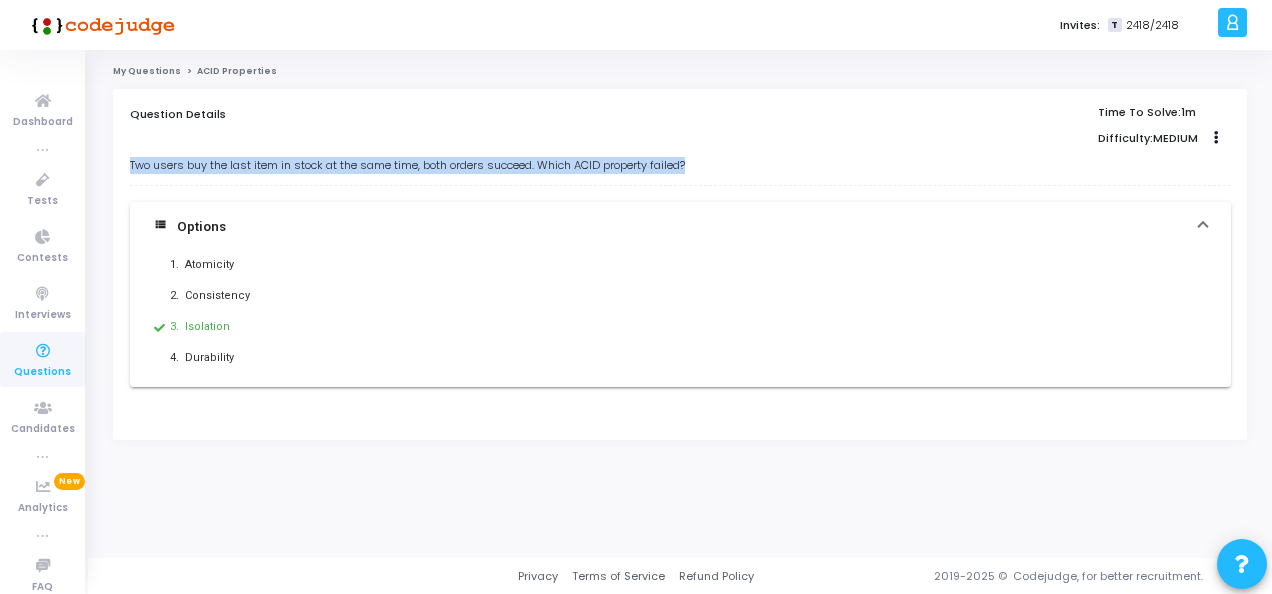 drag, startPoint x: 710, startPoint y: 160, endPoint x: 116, endPoint y: 166, distance: 594.0303 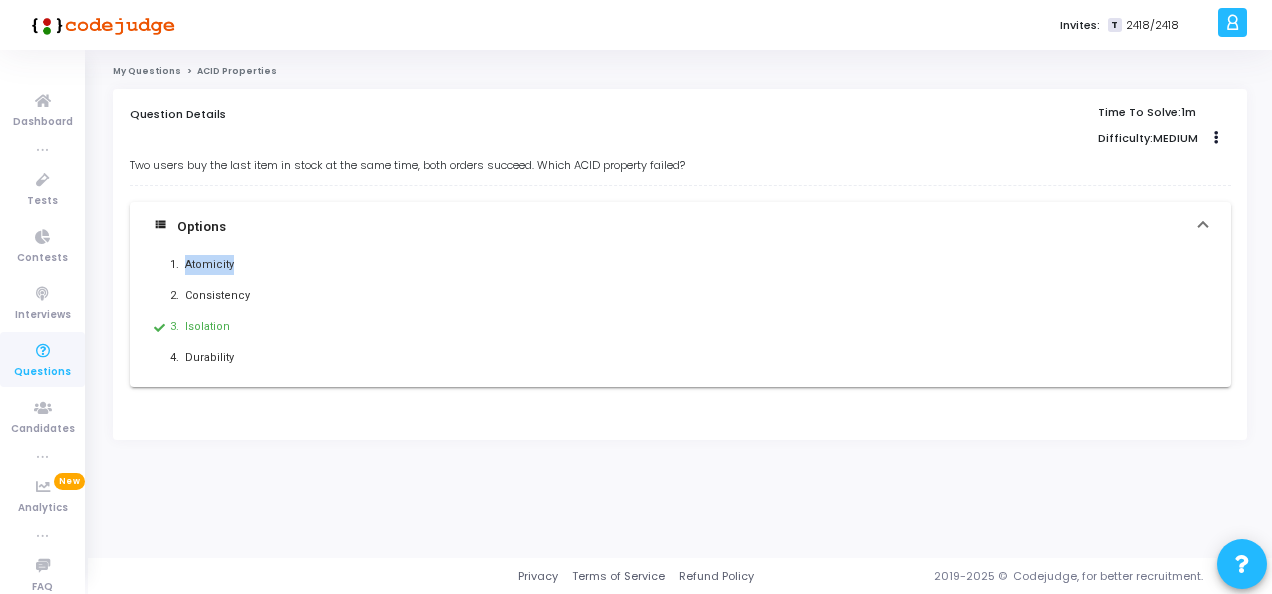 drag, startPoint x: 247, startPoint y: 264, endPoint x: 182, endPoint y: 263, distance: 65.00769 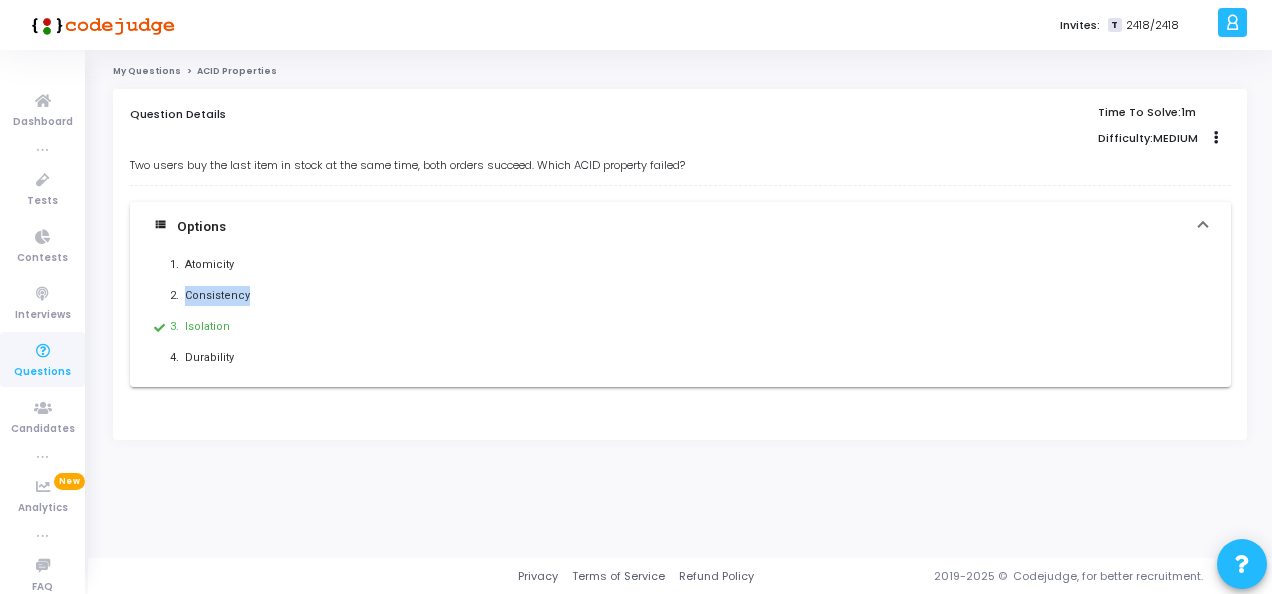drag, startPoint x: 264, startPoint y: 292, endPoint x: 183, endPoint y: 292, distance: 81 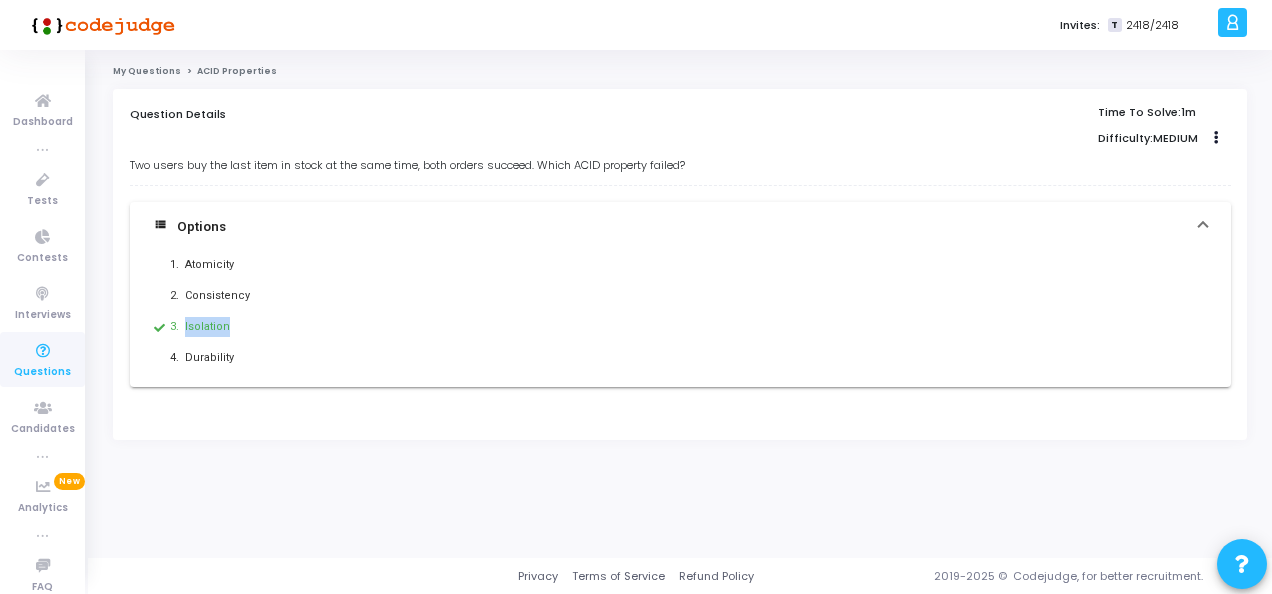 drag, startPoint x: 247, startPoint y: 324, endPoint x: 182, endPoint y: 318, distance: 65.27634 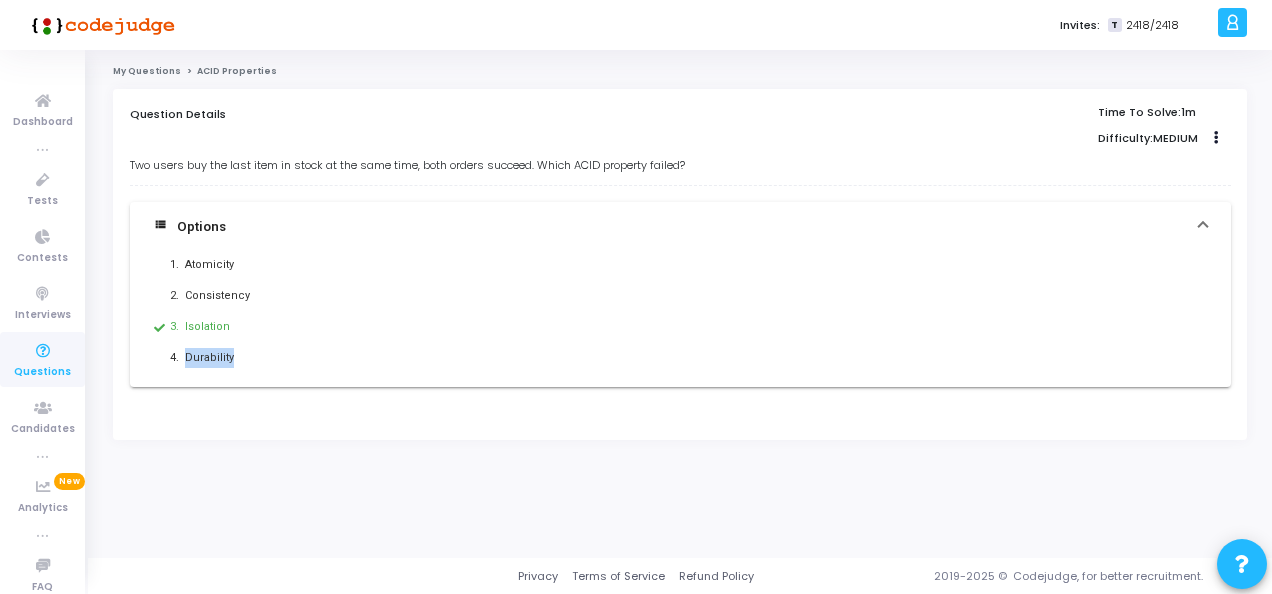 drag, startPoint x: 244, startPoint y: 358, endPoint x: 182, endPoint y: 348, distance: 62.801273 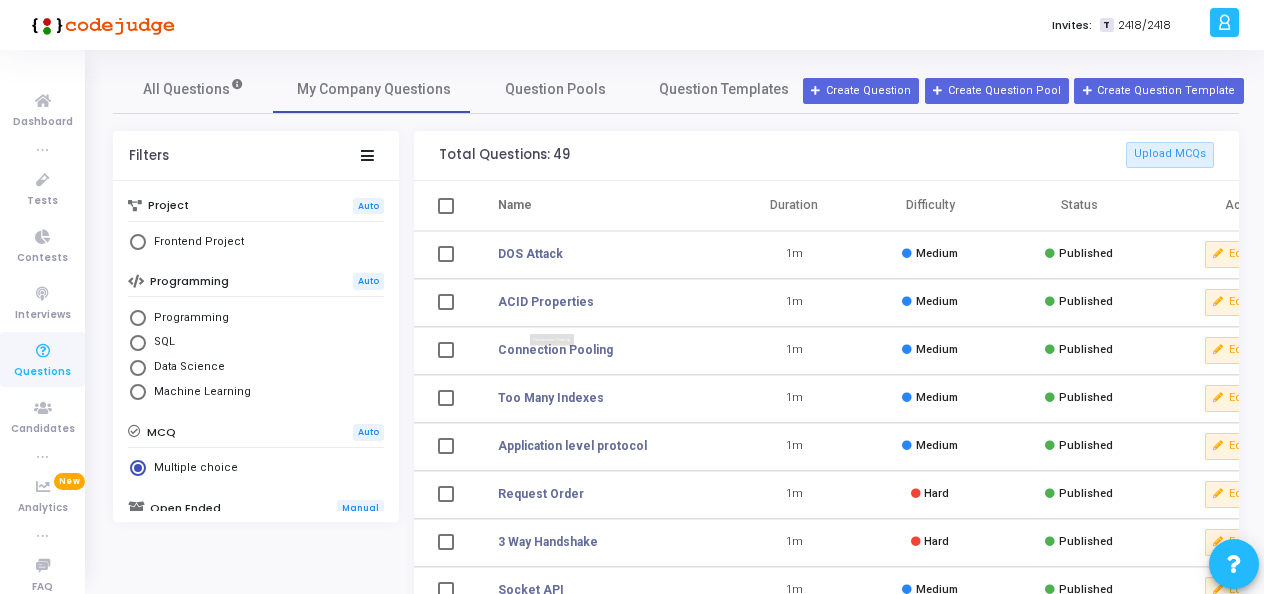 scroll, scrollTop: 100, scrollLeft: 0, axis: vertical 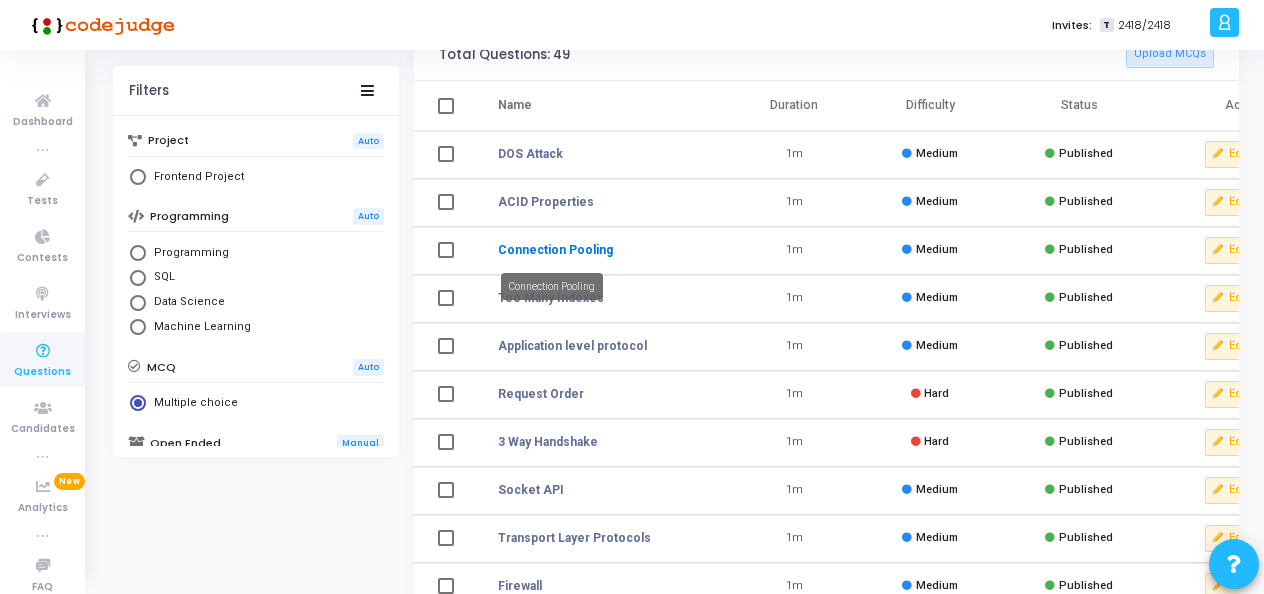 click on "Connection Pooling" at bounding box center [555, 250] 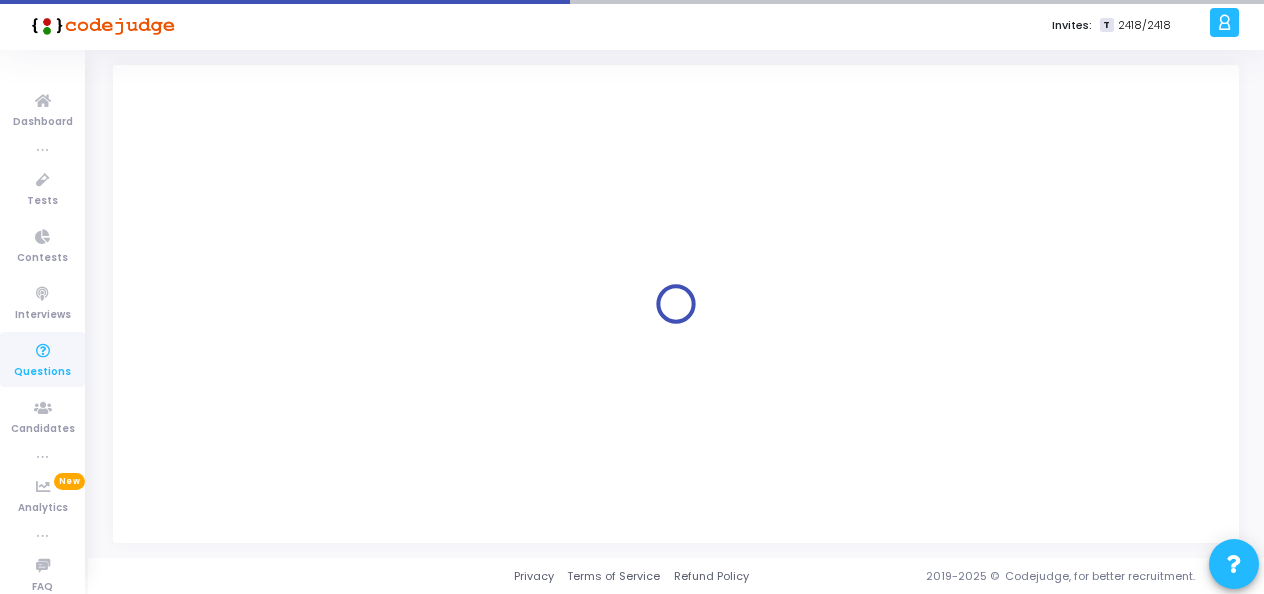 scroll, scrollTop: 0, scrollLeft: 0, axis: both 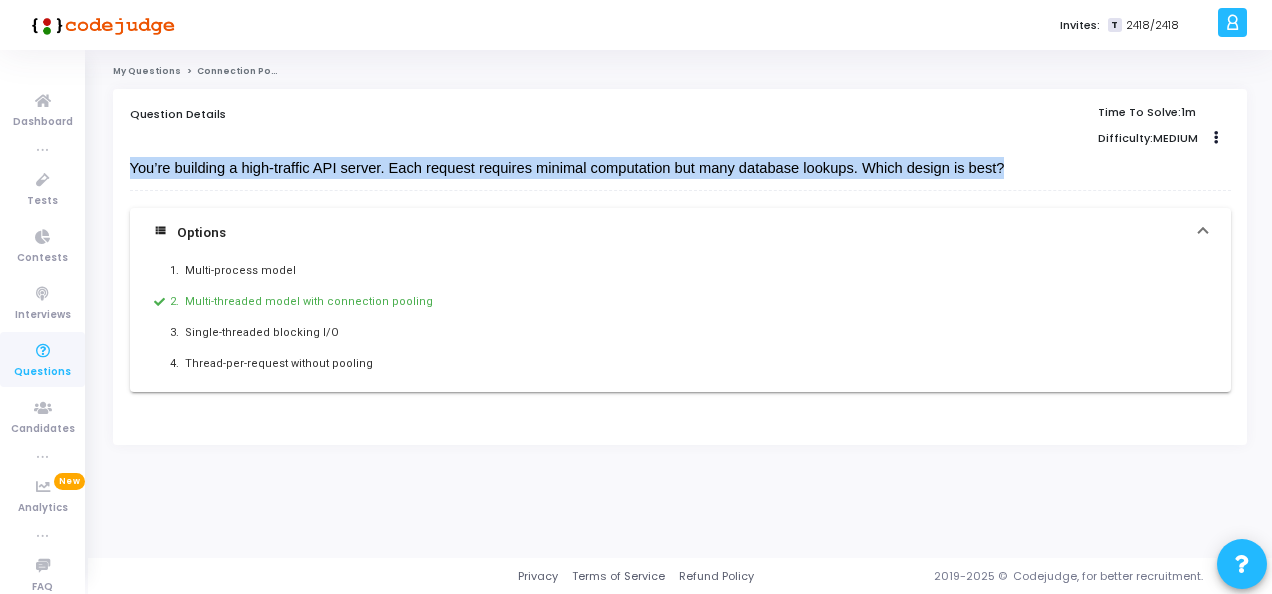 drag, startPoint x: 1022, startPoint y: 166, endPoint x: 123, endPoint y: 170, distance: 899.0089 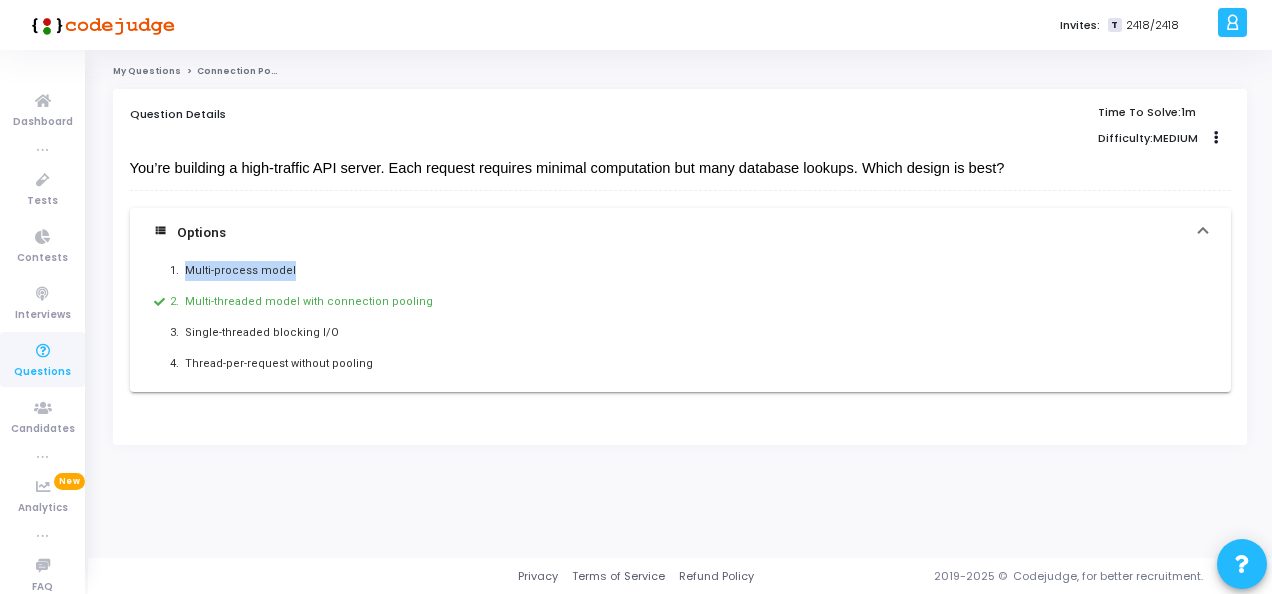 drag, startPoint x: 298, startPoint y: 268, endPoint x: 185, endPoint y: 264, distance: 113.07078 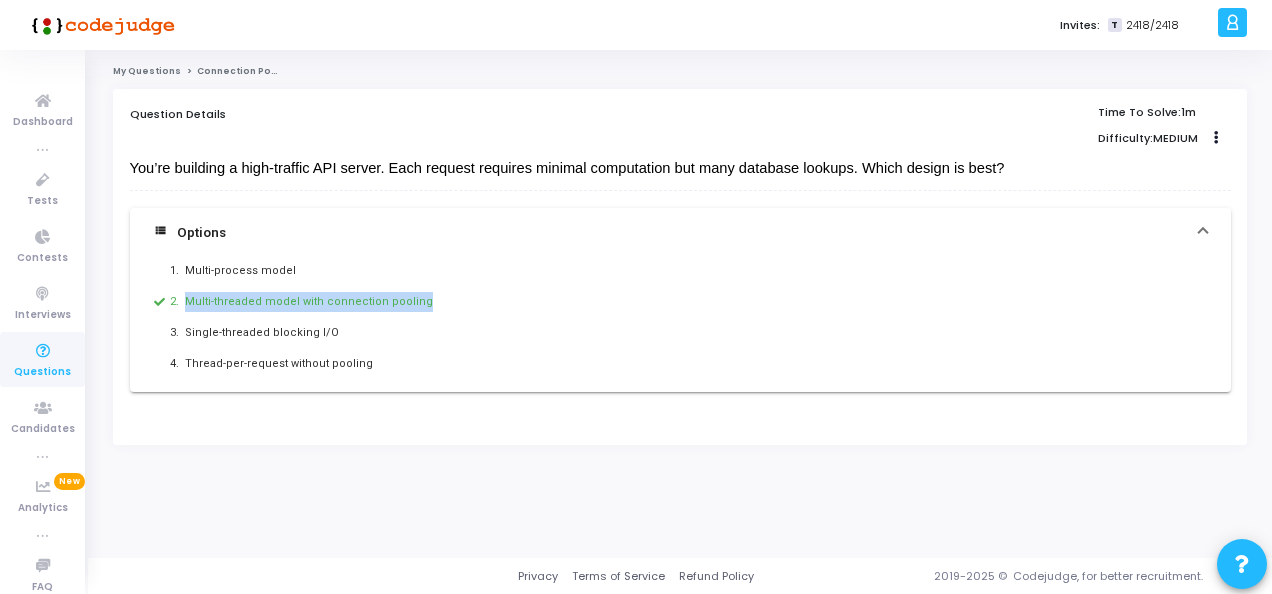 drag, startPoint x: 432, startPoint y: 298, endPoint x: 184, endPoint y: 288, distance: 248.20154 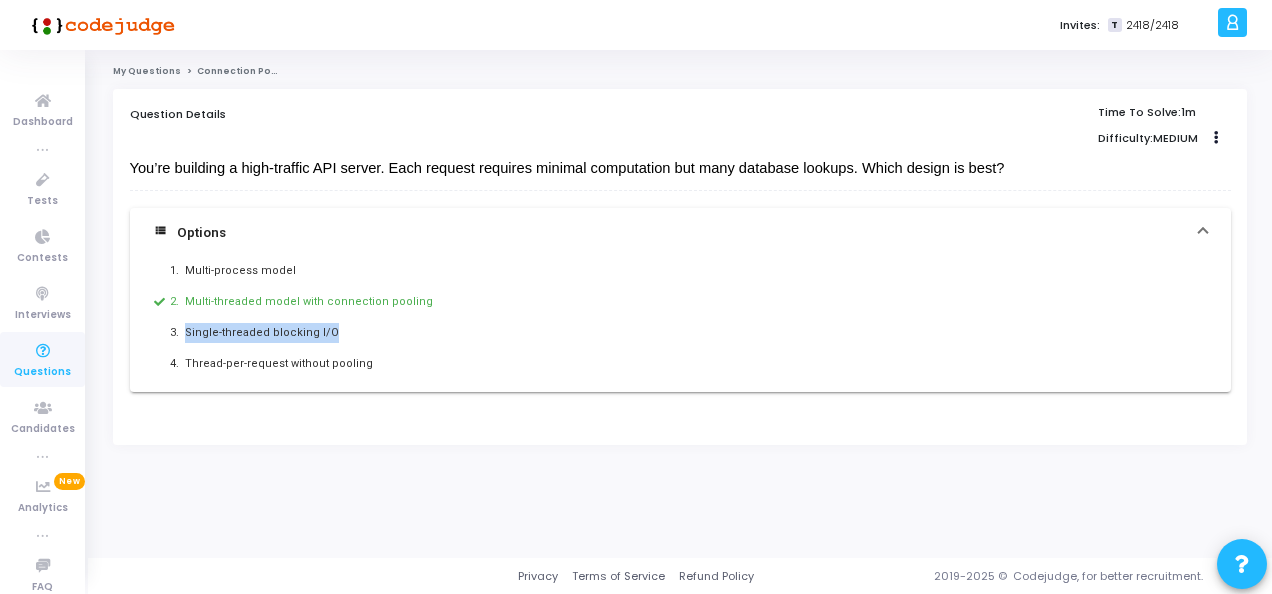 drag, startPoint x: 344, startPoint y: 328, endPoint x: 185, endPoint y: 332, distance: 159.05031 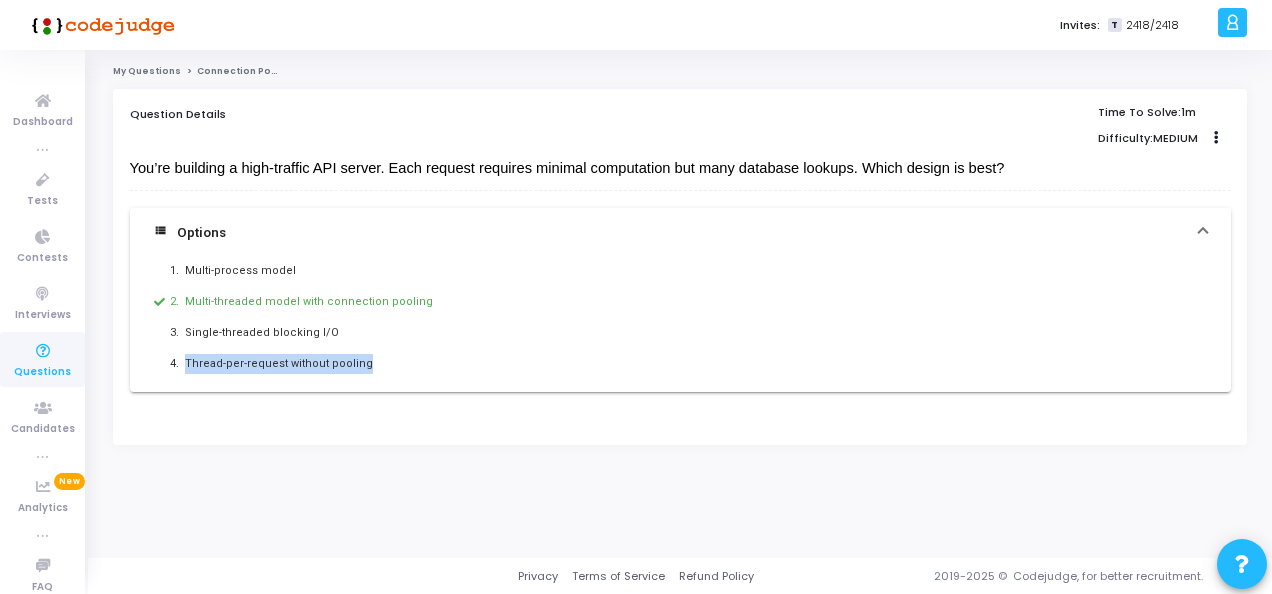 drag, startPoint x: 378, startPoint y: 362, endPoint x: 185, endPoint y: 366, distance: 193.04144 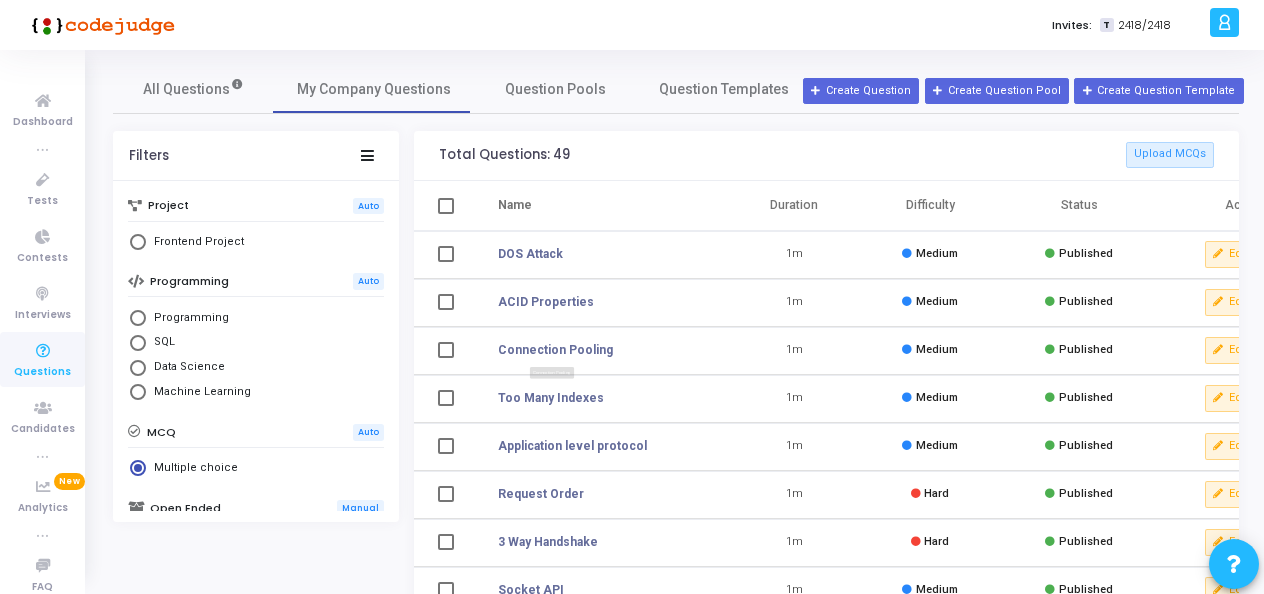 scroll, scrollTop: 100, scrollLeft: 0, axis: vertical 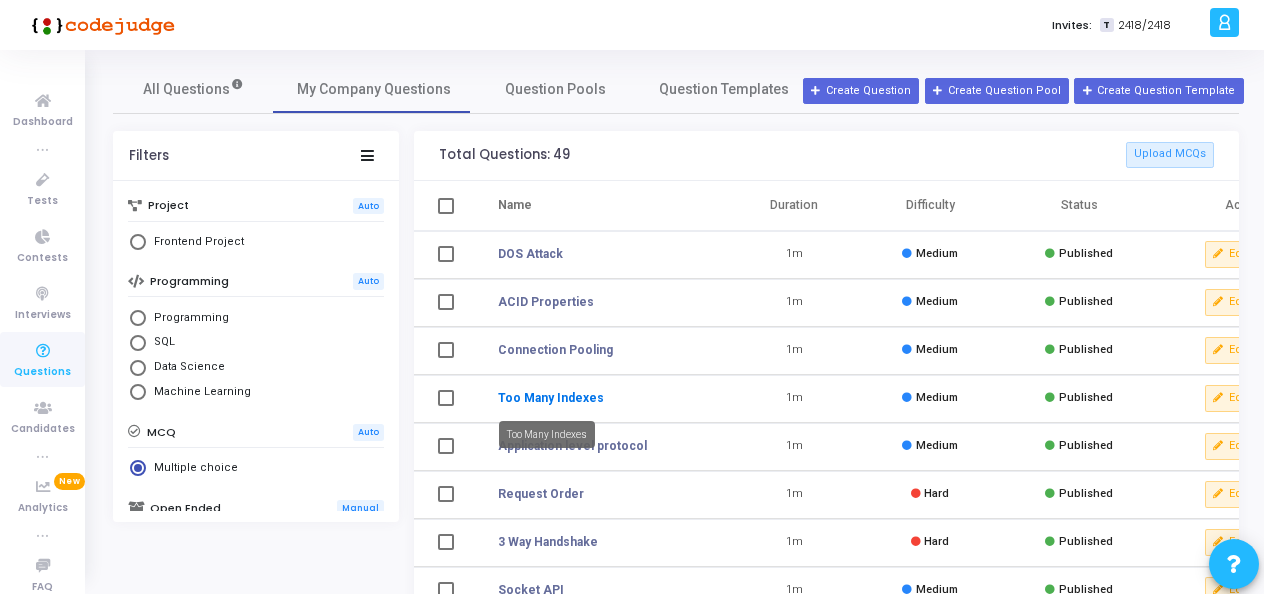 click on "Too Many Indexes" at bounding box center [551, 398] 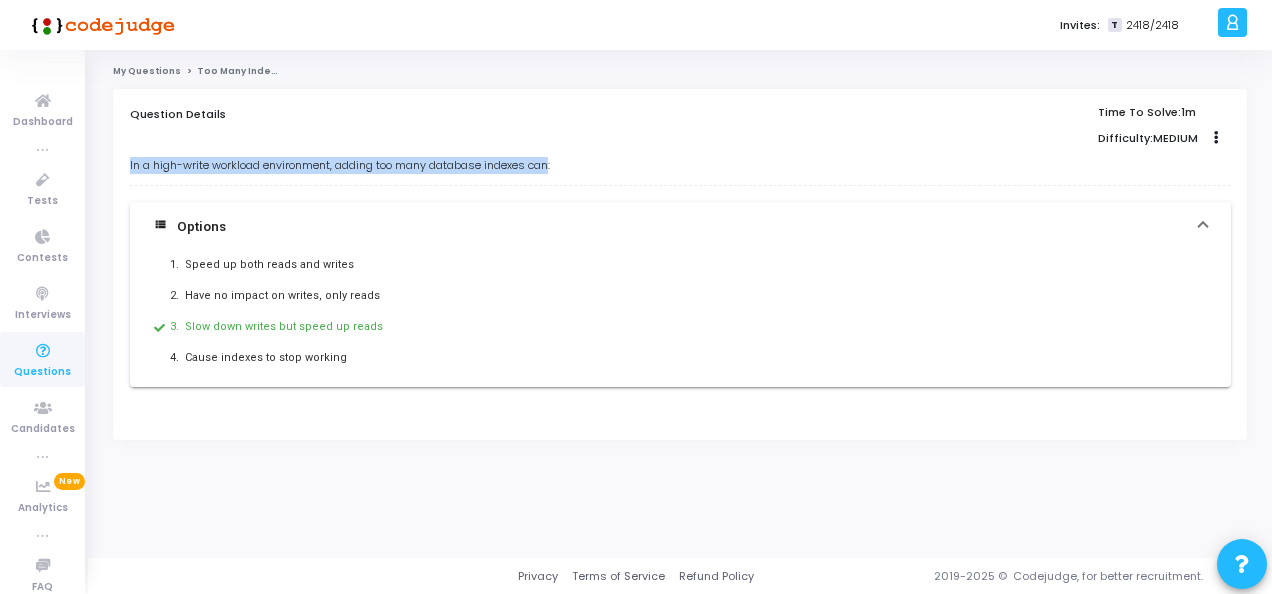 drag, startPoint x: 127, startPoint y: 165, endPoint x: 555, endPoint y: 166, distance: 428.00116 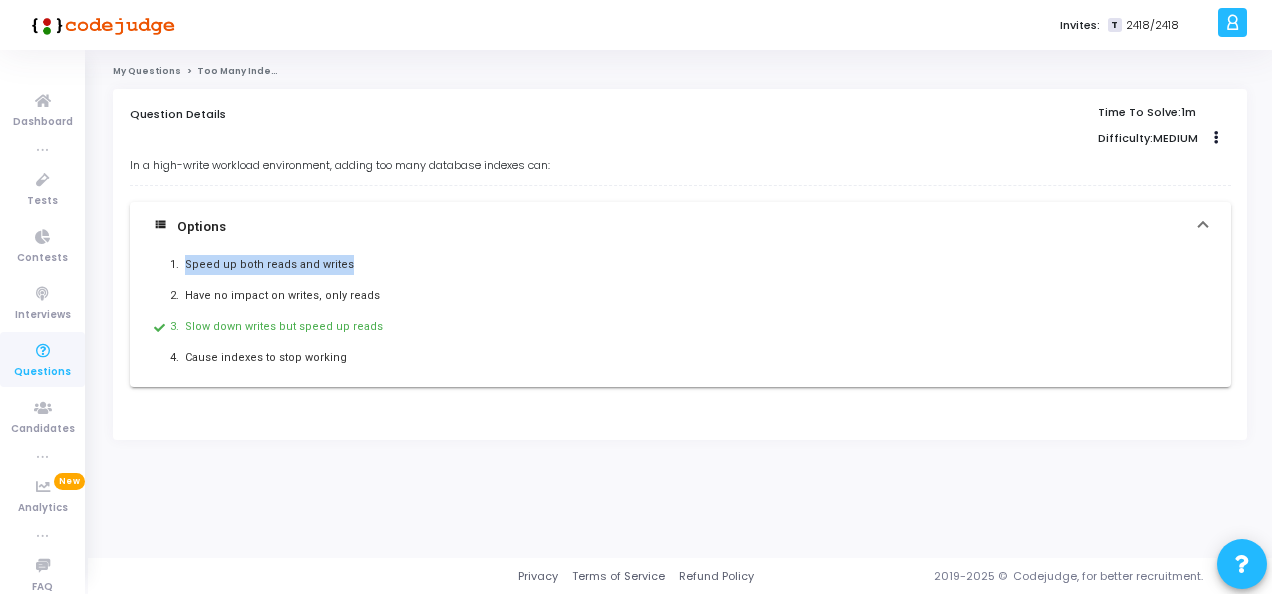 drag, startPoint x: 344, startPoint y: 264, endPoint x: 184, endPoint y: 262, distance: 160.0125 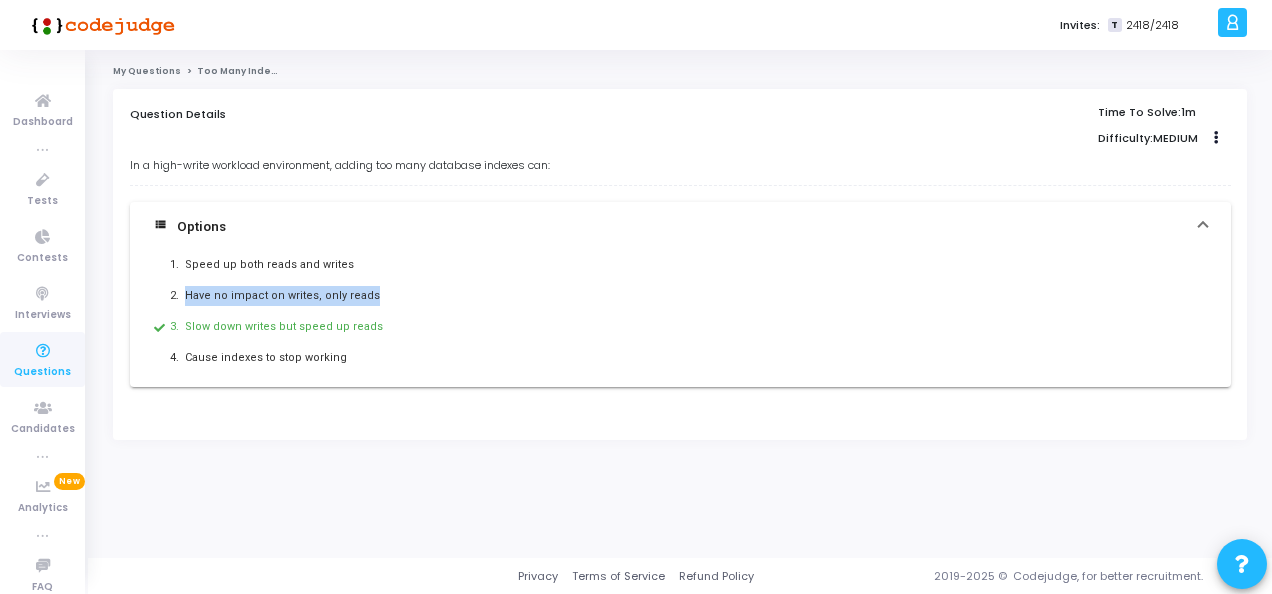 drag, startPoint x: 374, startPoint y: 295, endPoint x: 182, endPoint y: 294, distance: 192.00261 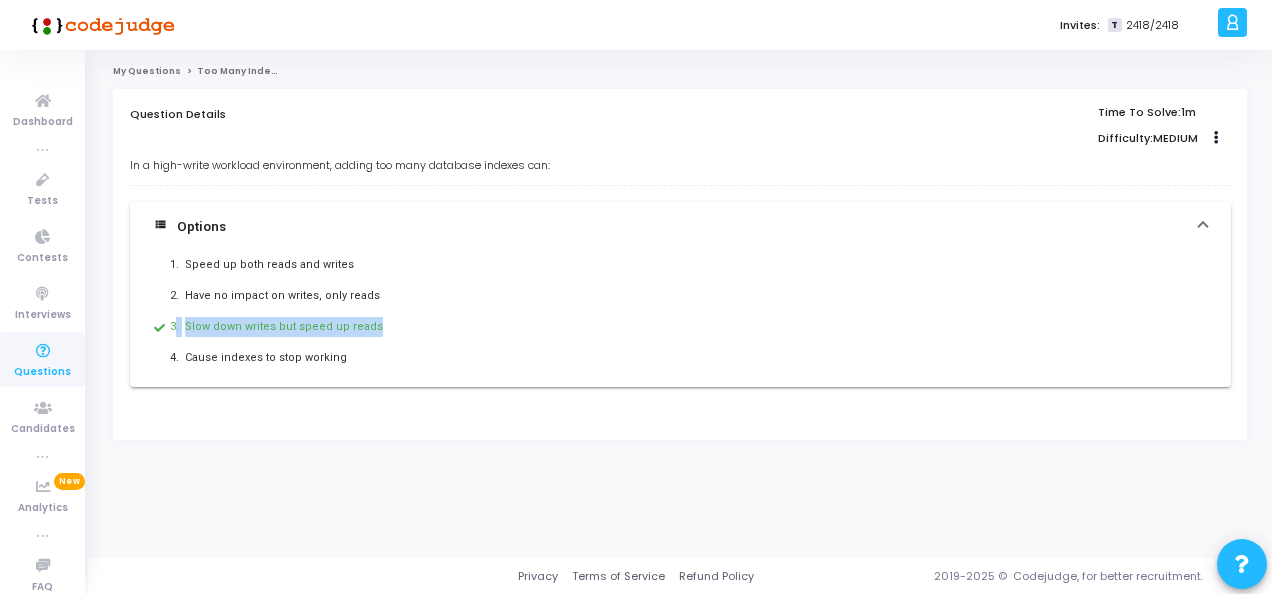 drag, startPoint x: 384, startPoint y: 328, endPoint x: 176, endPoint y: 324, distance: 208.03845 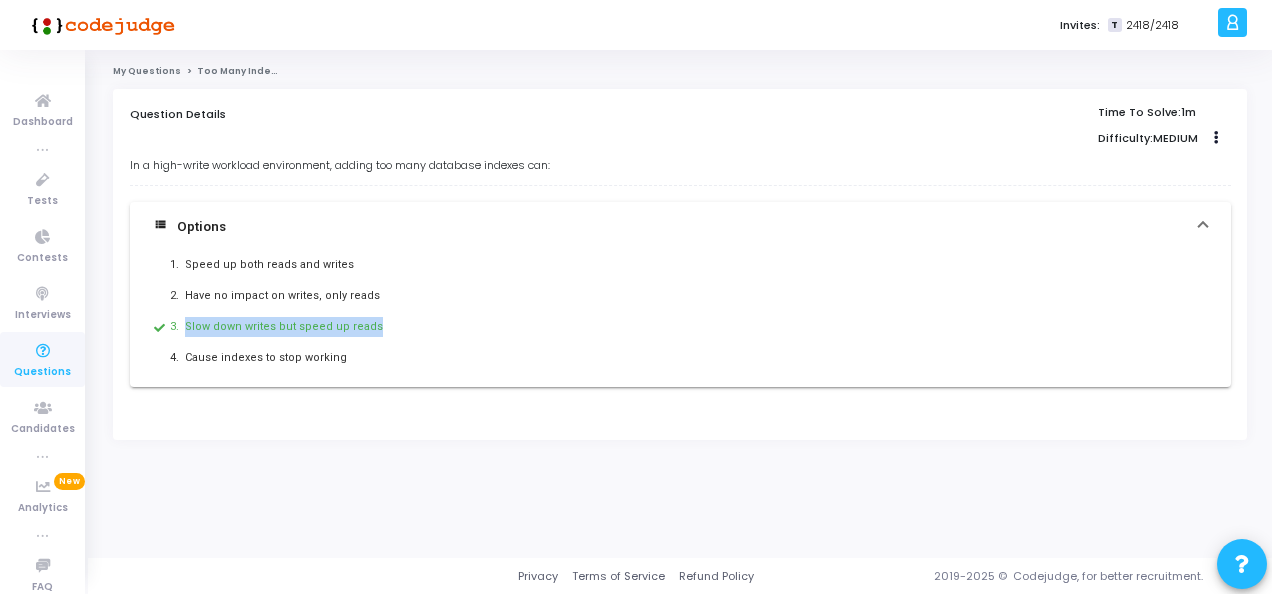 drag, startPoint x: 185, startPoint y: 324, endPoint x: 384, endPoint y: 319, distance: 199.0628 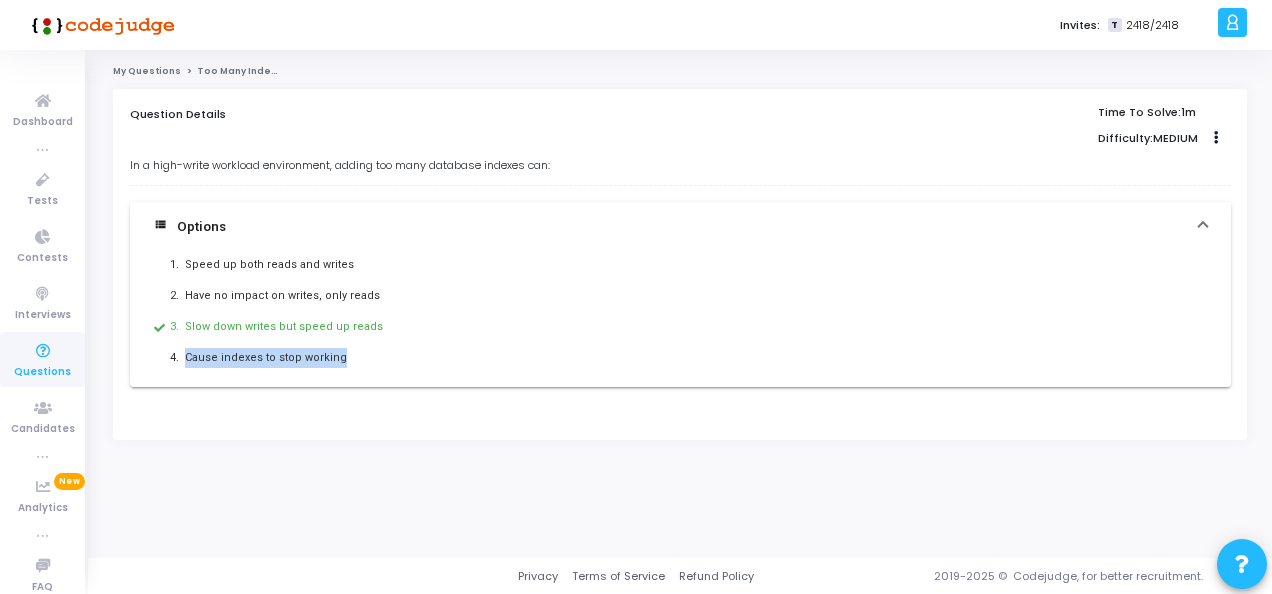 drag, startPoint x: 182, startPoint y: 356, endPoint x: 342, endPoint y: 358, distance: 160.0125 